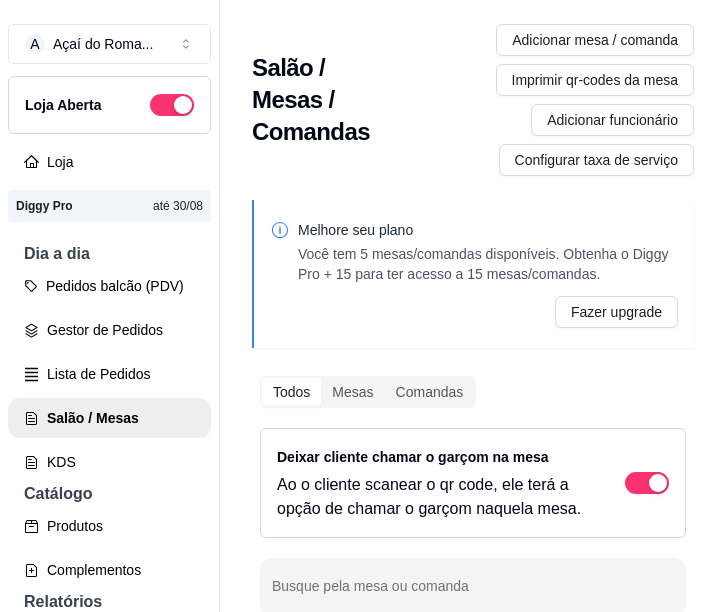 scroll, scrollTop: 0, scrollLeft: 0, axis: both 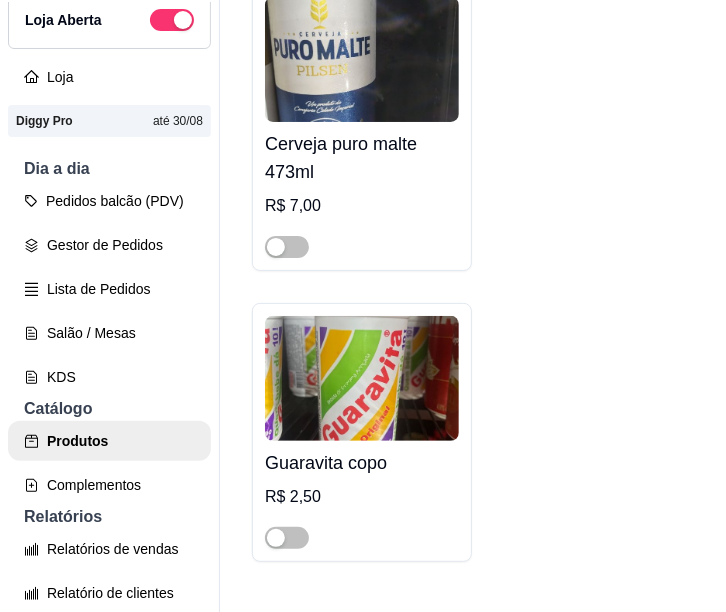 click on "Pedidos balcão (PDV)" at bounding box center [109, 201] 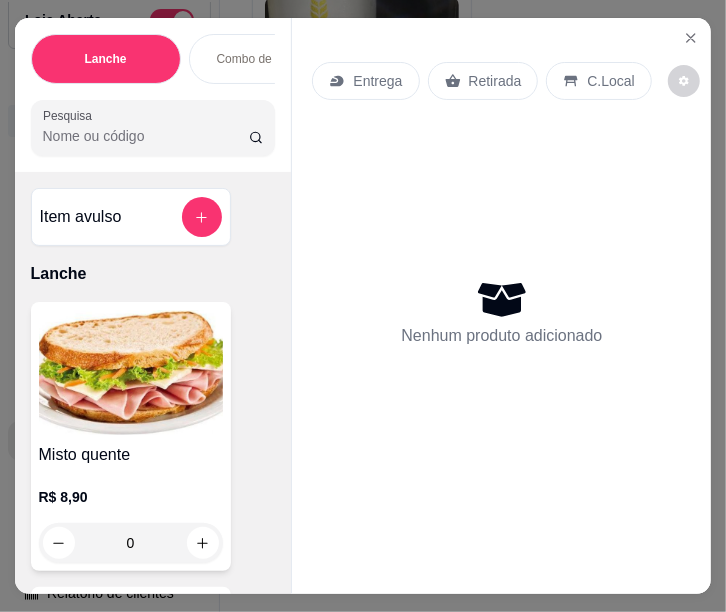 click on "Nenhum produto adicionado" at bounding box center (501, 312) 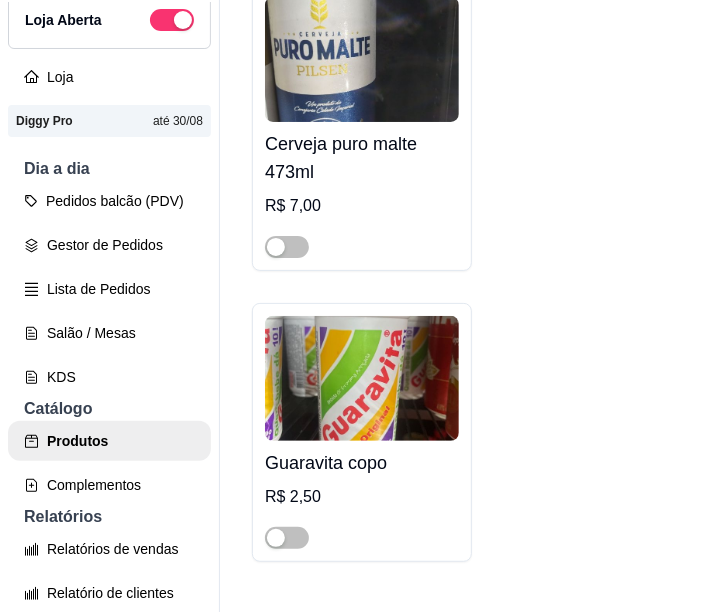 click on "Gestor de Pedidos" at bounding box center (109, 245) 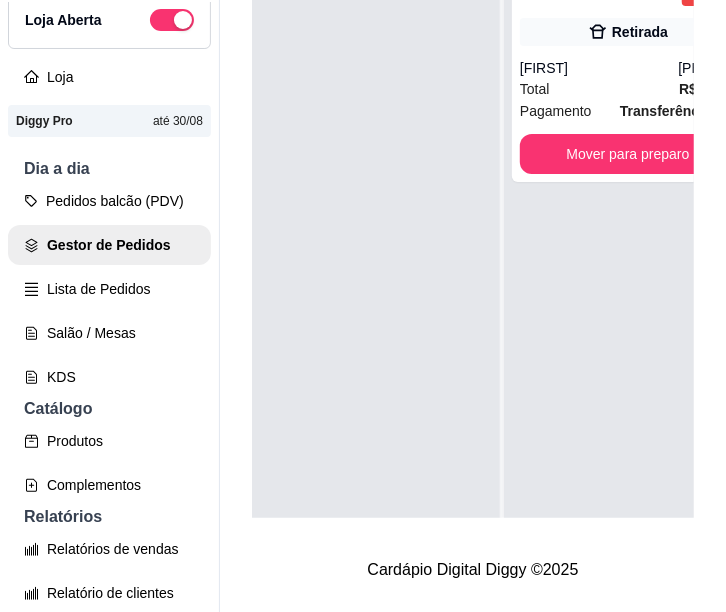 scroll, scrollTop: 0, scrollLeft: 0, axis: both 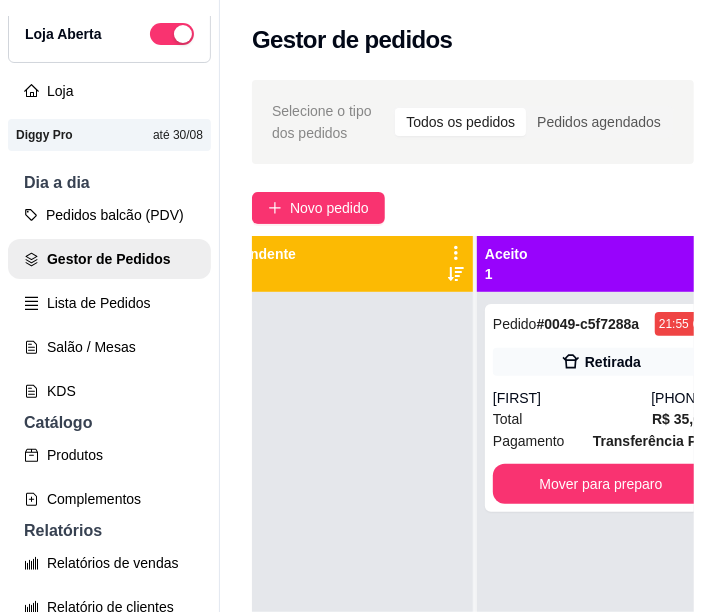 click on "Mover para preparo" at bounding box center (601, 484) 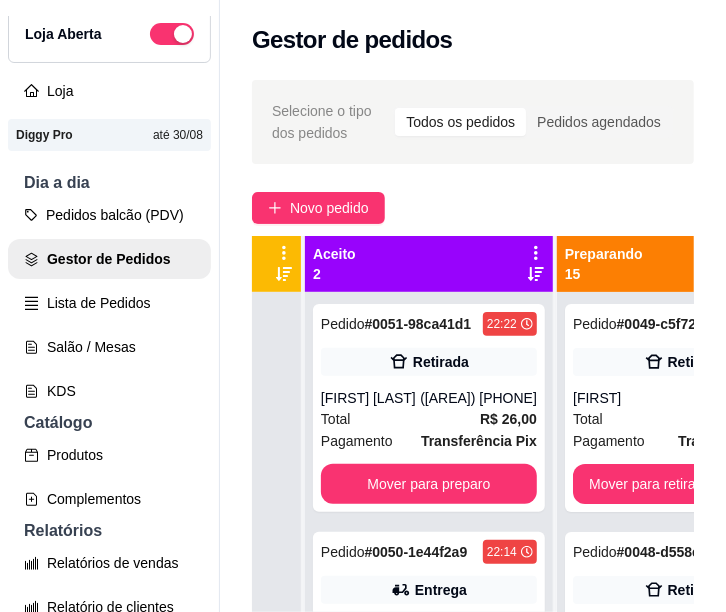 scroll, scrollTop: 56, scrollLeft: 199, axis: both 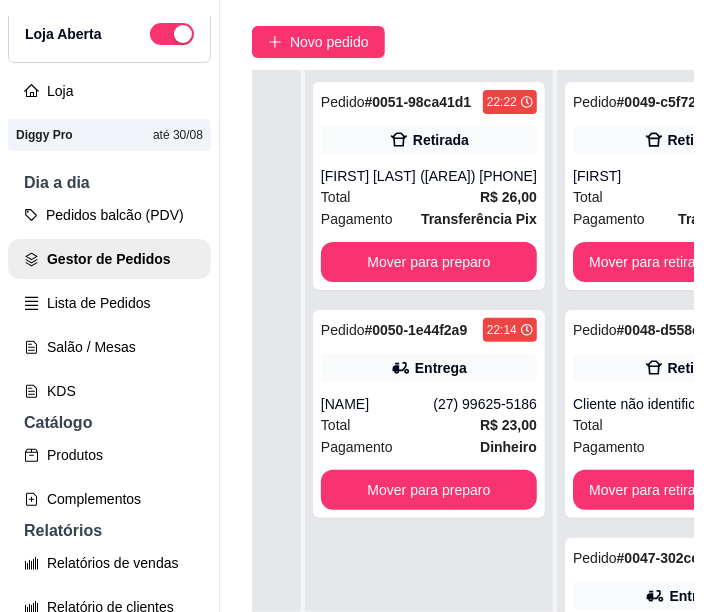 click on "Mover para preparo" at bounding box center (429, 490) 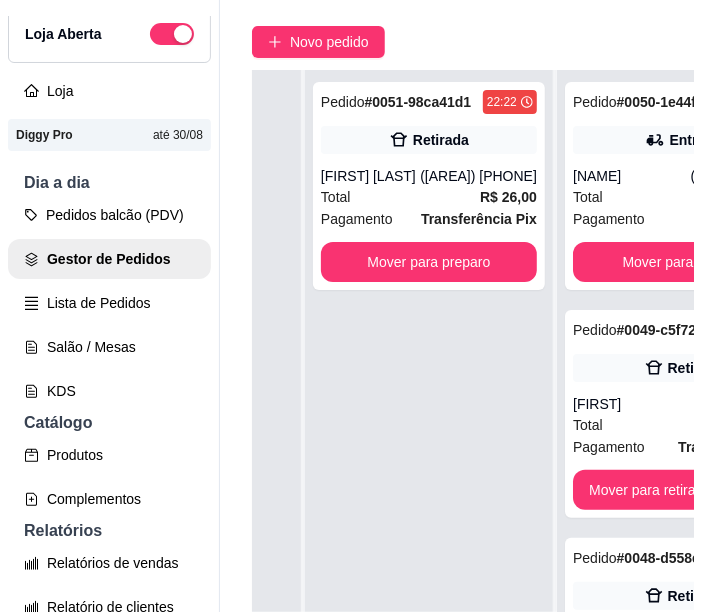 scroll, scrollTop: 0, scrollLeft: 199, axis: horizontal 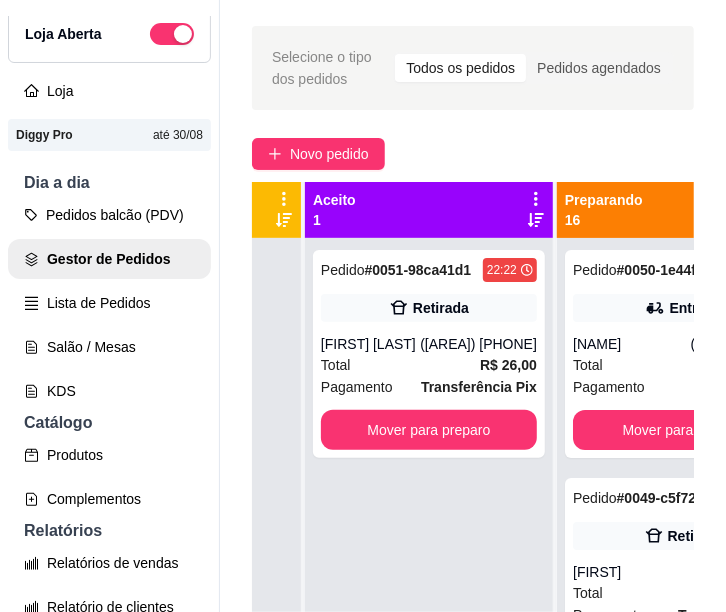 click on "Novo pedido" at bounding box center (329, 154) 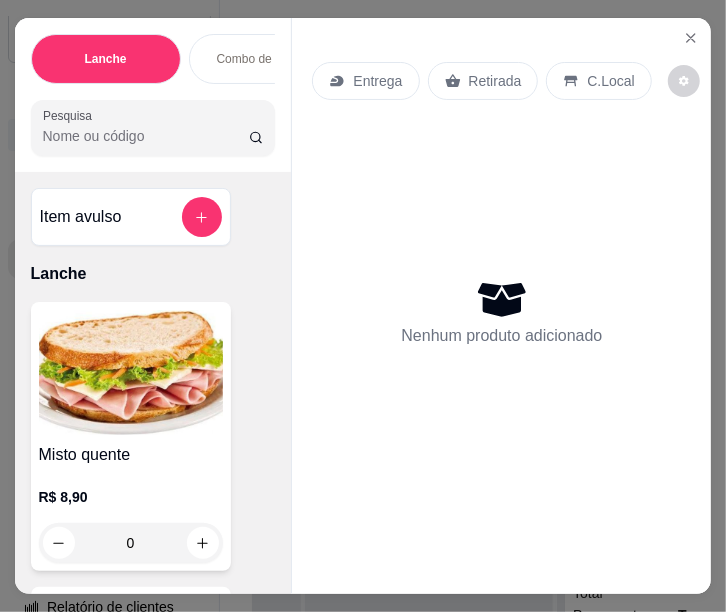 click on "Entrega Retirada C.Local Nenhum produto adicionado" at bounding box center (501, 289) 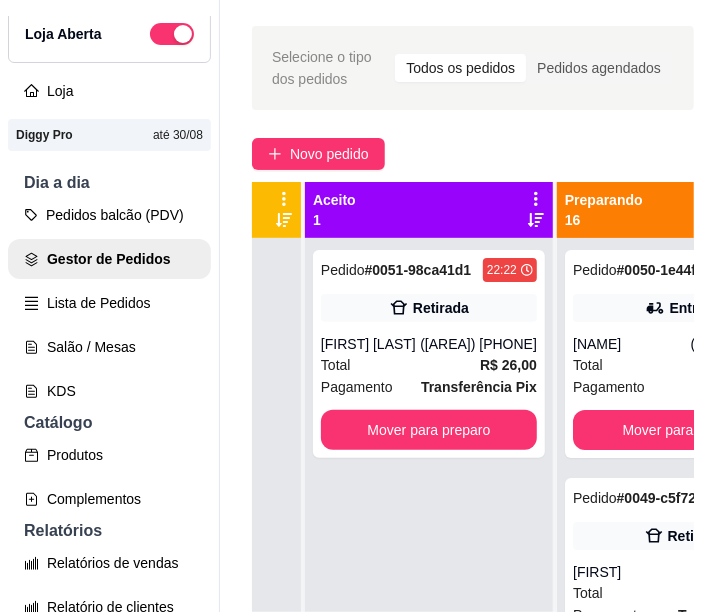 click on "Pagamento Transferência Pix" at bounding box center (429, 387) 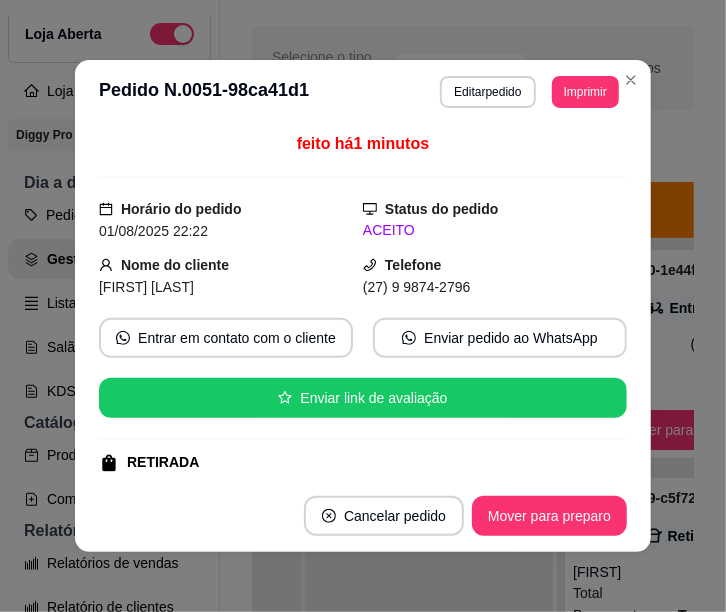 click on "Retirada" at bounding box center [496, 81] 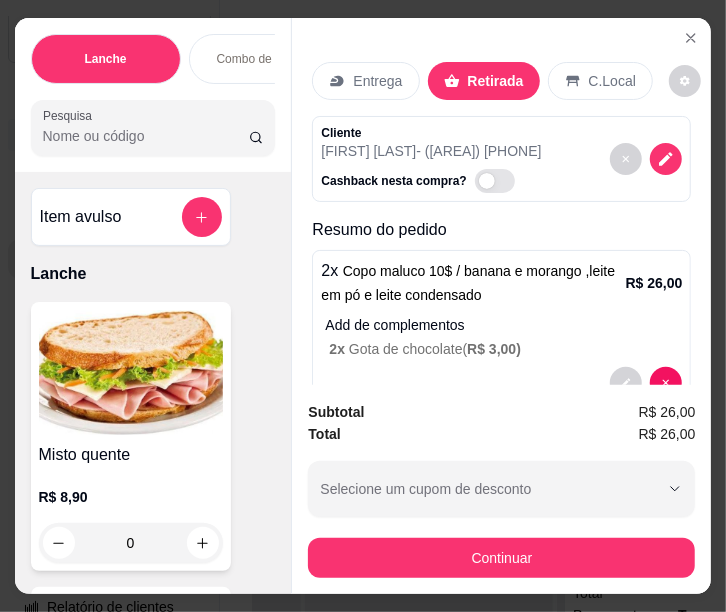 click on "Entrega" at bounding box center [377, 81] 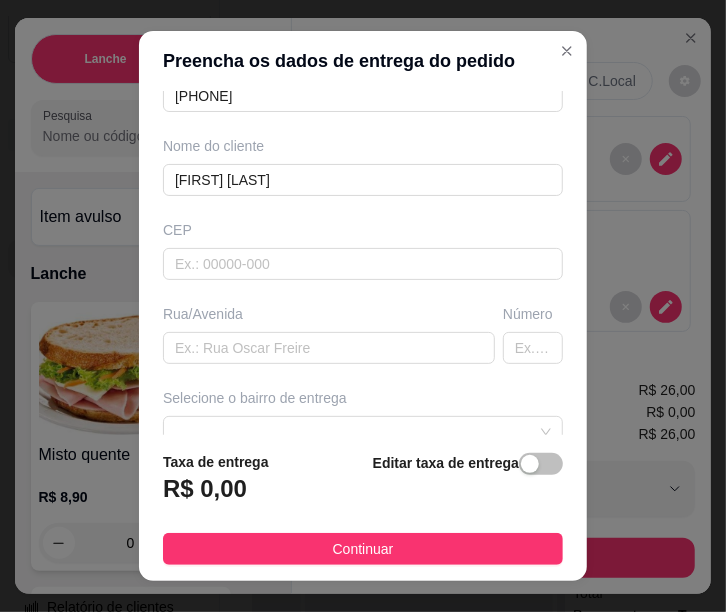 scroll, scrollTop: 138, scrollLeft: 0, axis: vertical 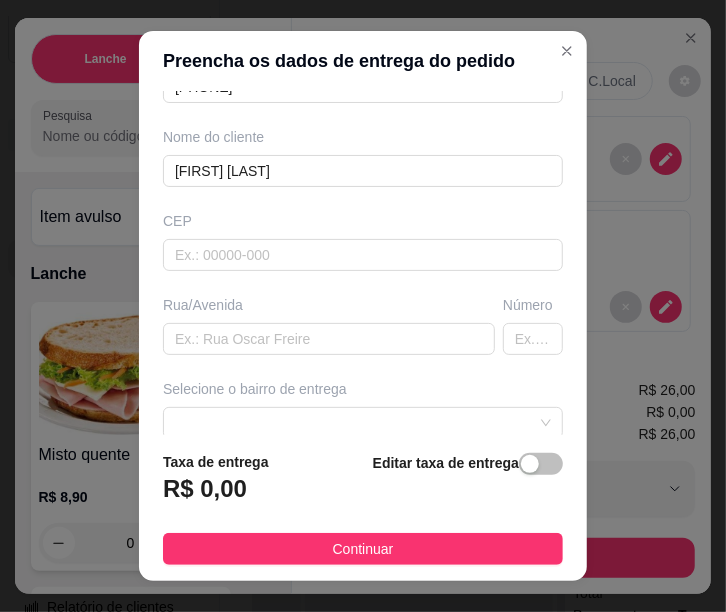 click on "Taxa de entrega R$ 0,00 Editar taxa de entrega  Continuar" at bounding box center [363, 508] 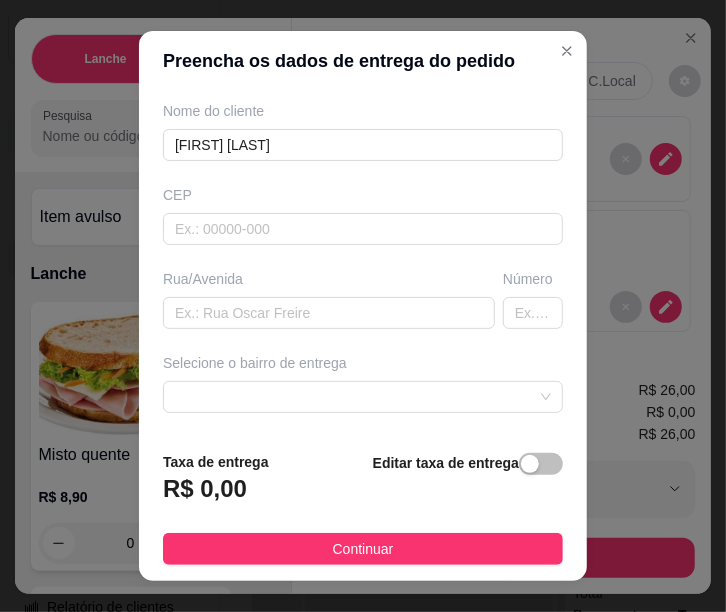 scroll, scrollTop: 173, scrollLeft: 0, axis: vertical 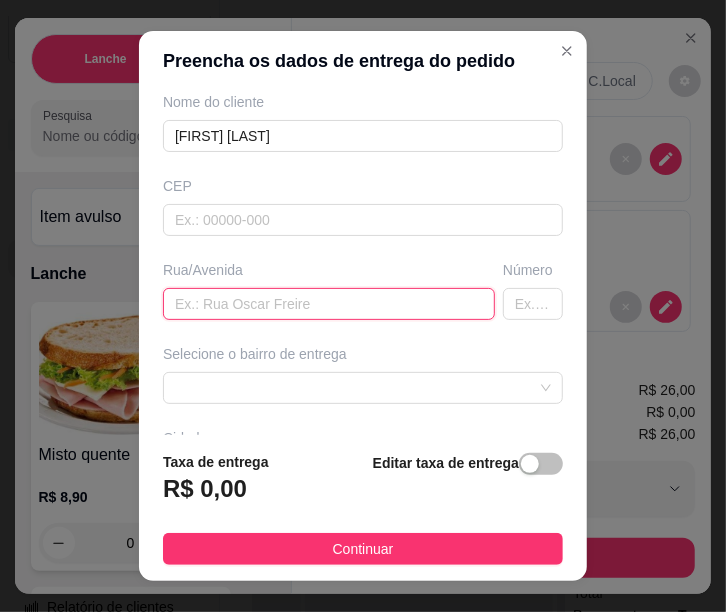click at bounding box center [329, 304] 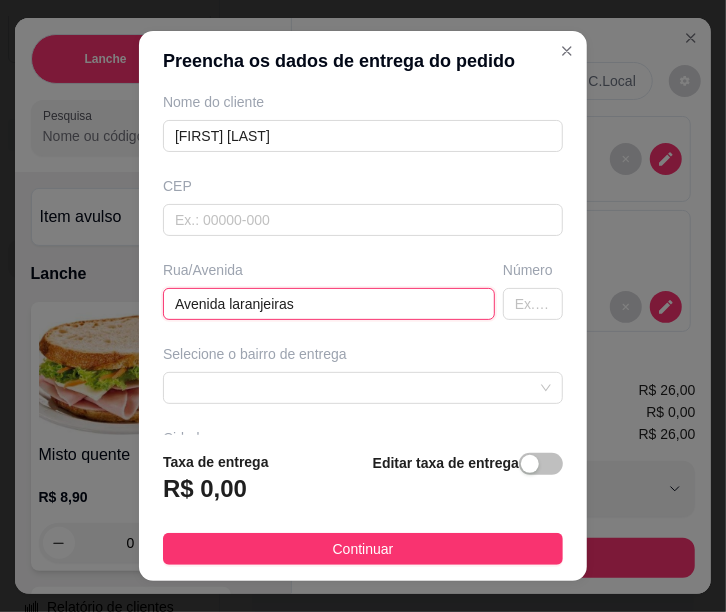 type on "Avenida laranjeiras" 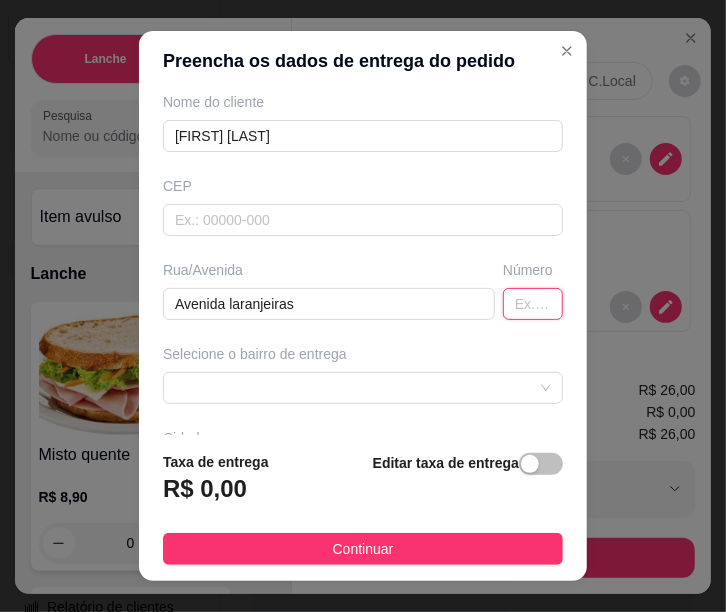 click at bounding box center [533, 304] 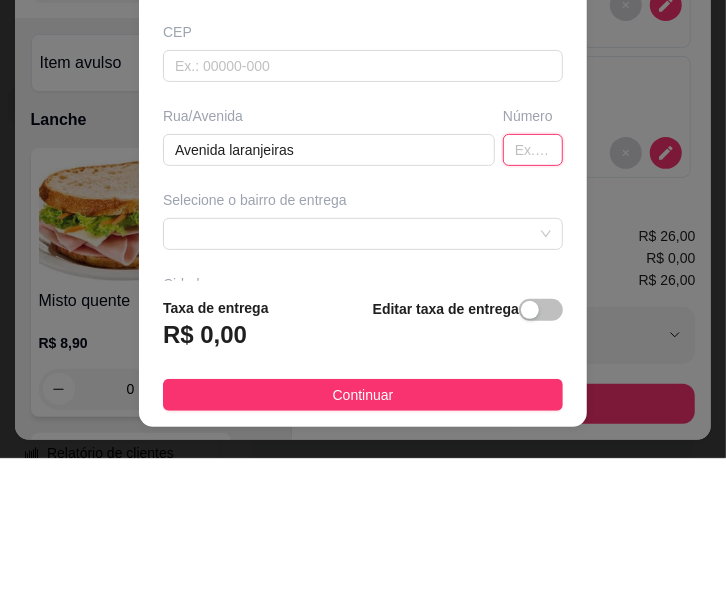 type on "1" 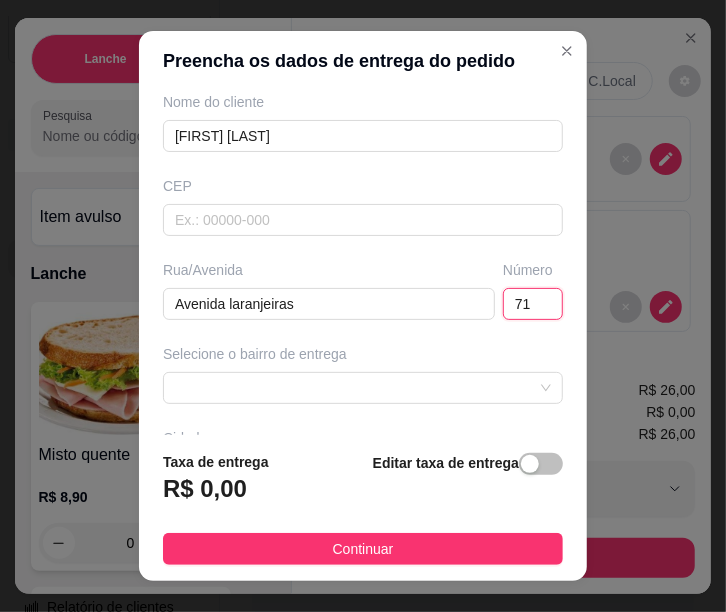 type on "71" 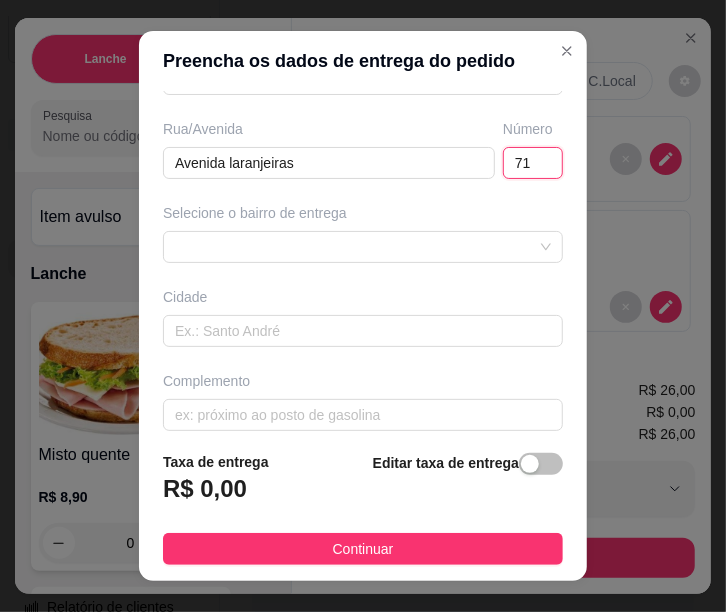 scroll, scrollTop: 323, scrollLeft: 0, axis: vertical 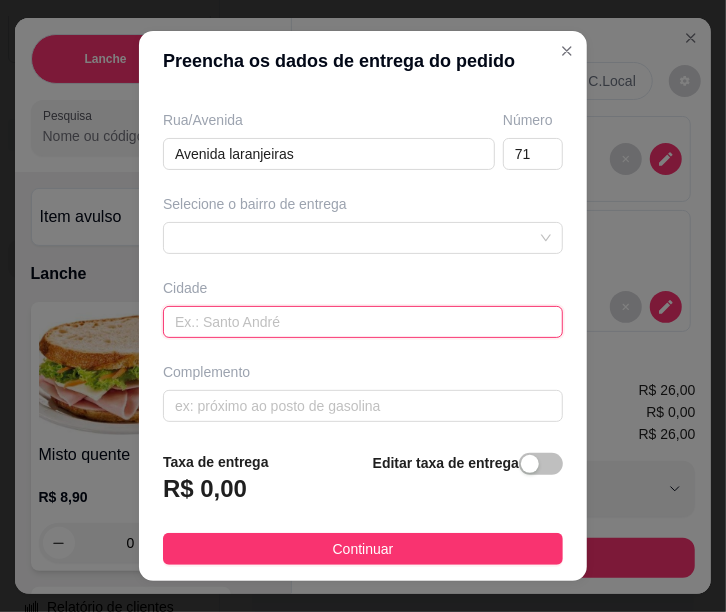 click at bounding box center [363, 322] 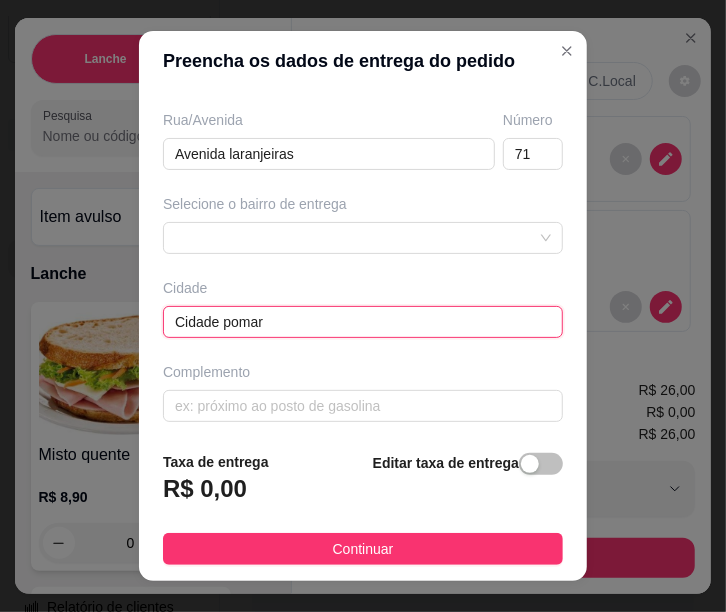type on "Cidade pomar" 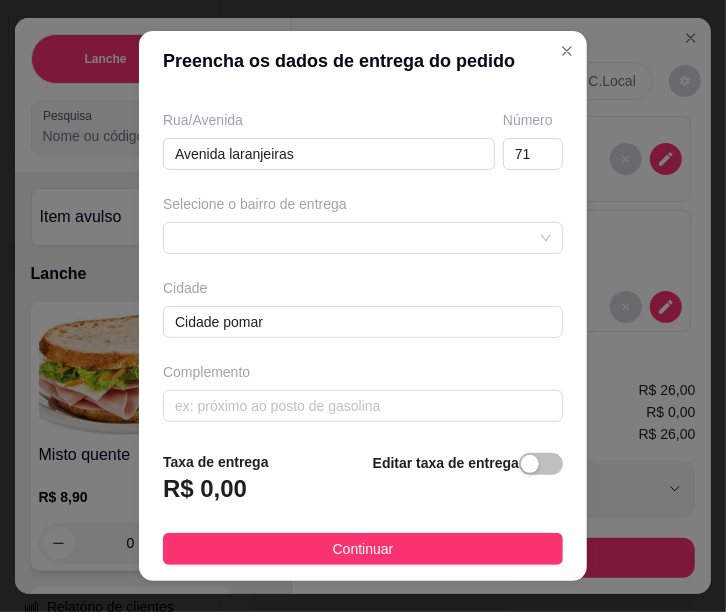 click on "Taxa de entrega R$ 0,00 Editar taxa de entrega" at bounding box center [363, 484] 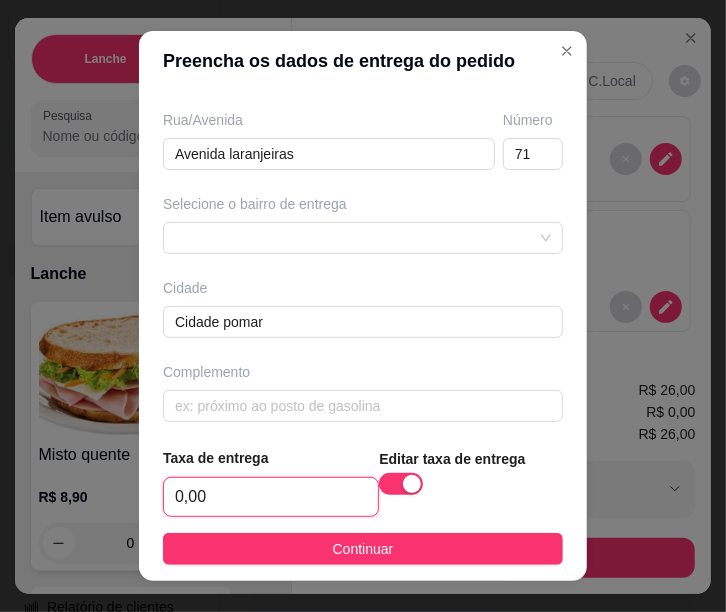 click on "0,00" at bounding box center (271, 497) 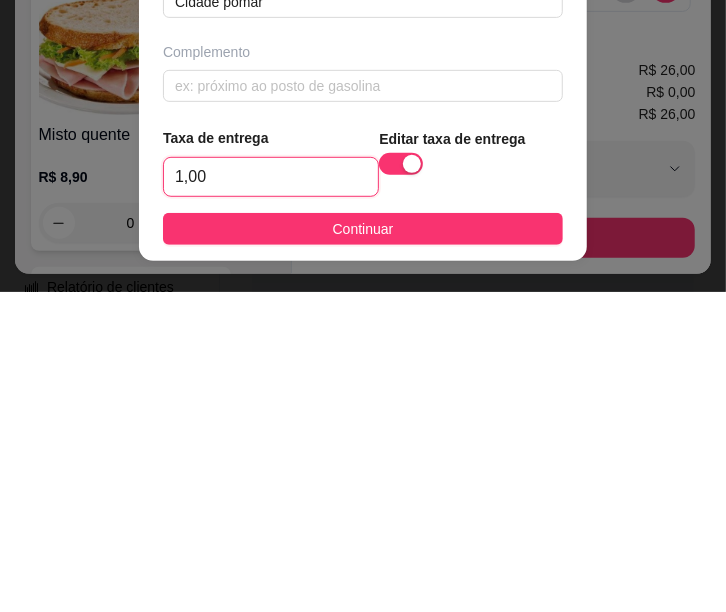 type on "10,00" 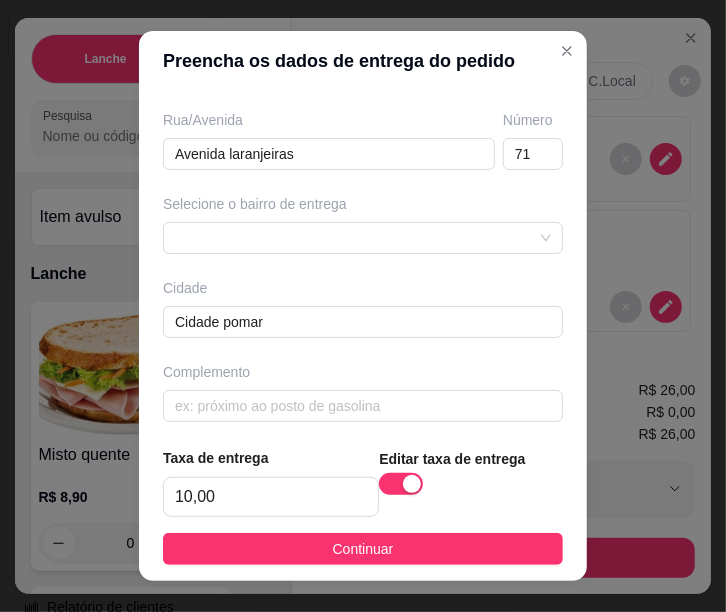click on "Continuar" at bounding box center [363, 549] 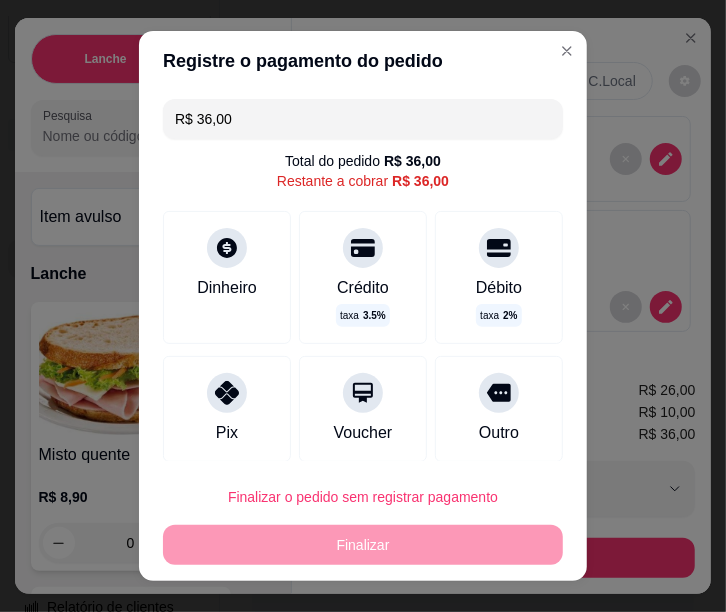 click on "Pix" at bounding box center (227, 433) 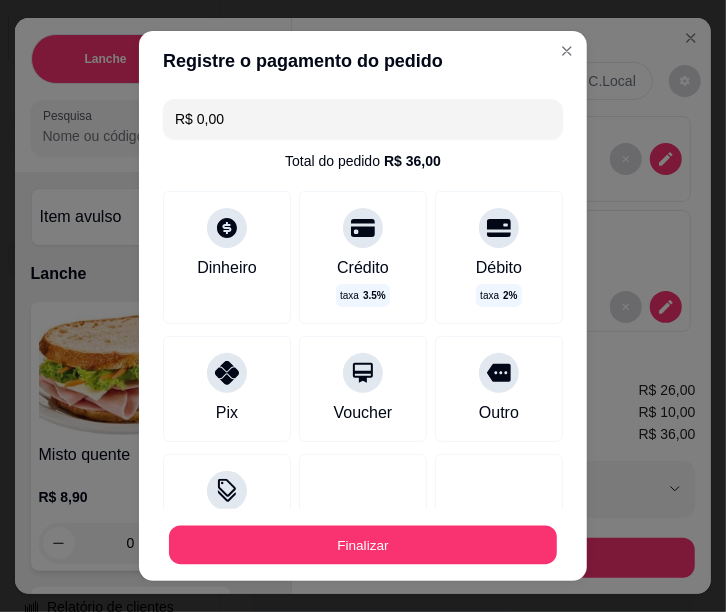 click on "Finalizar" at bounding box center [363, 545] 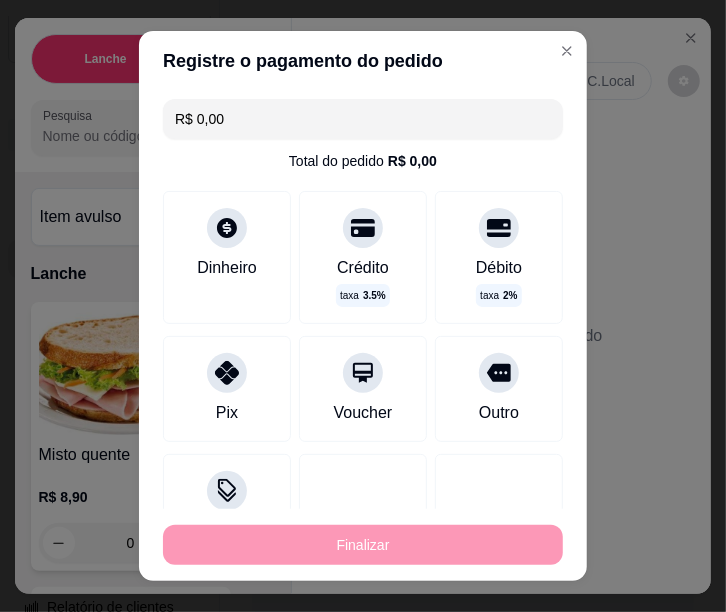 type on "-R$ 36,00" 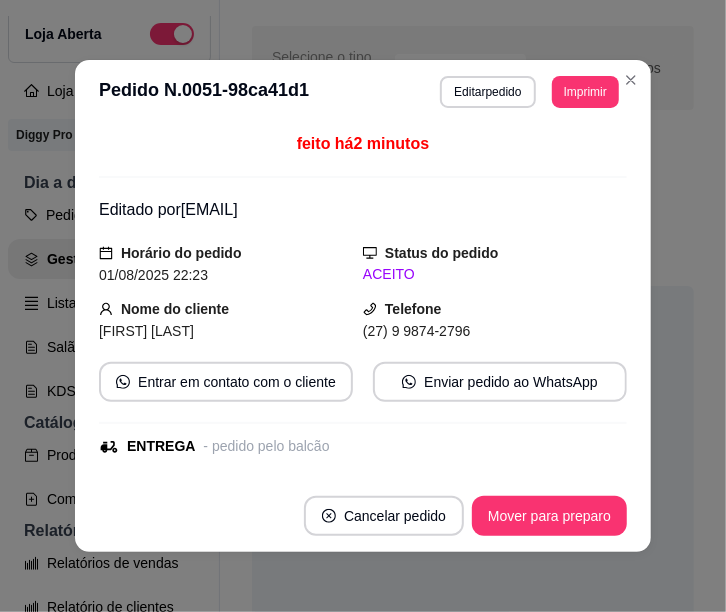 click on "Enviar pedido ao WhatsApp" at bounding box center (500, 382) 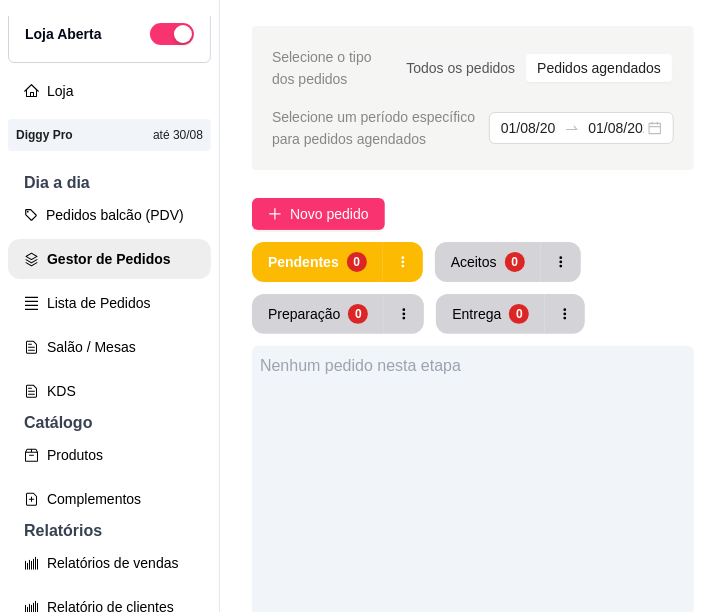 click on "Novo pedido" at bounding box center [329, 214] 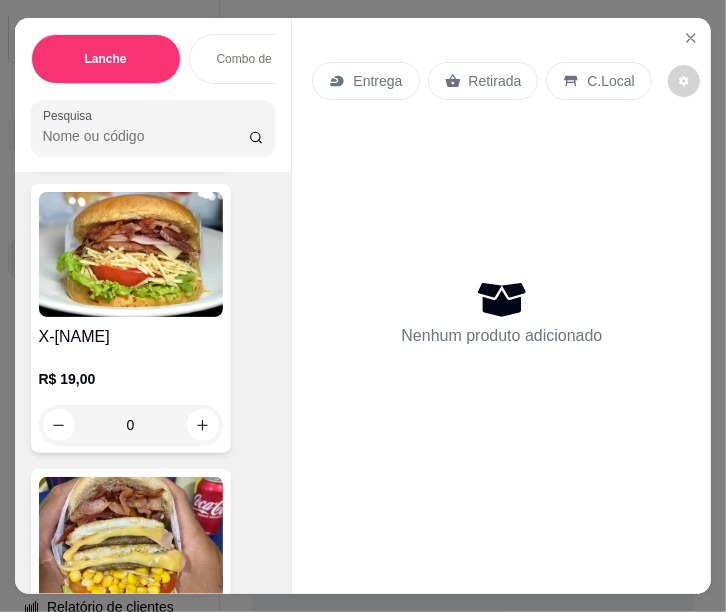scroll, scrollTop: 1233, scrollLeft: 0, axis: vertical 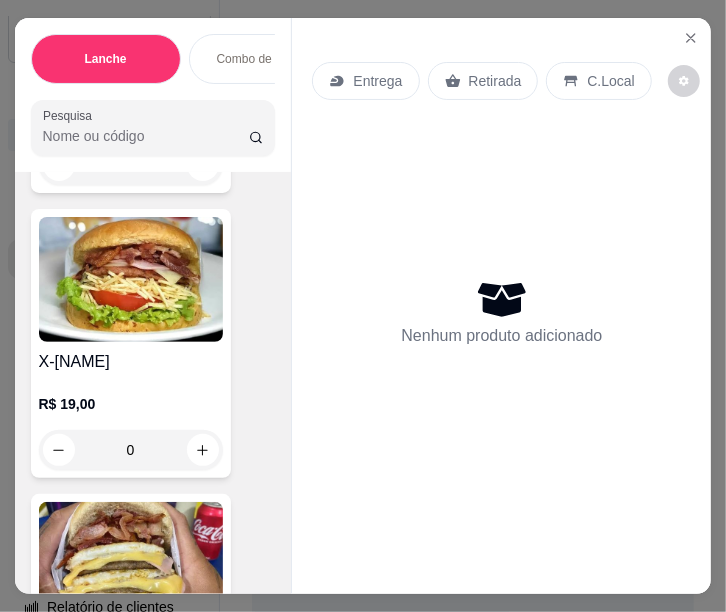 click on "0" at bounding box center (131, 450) 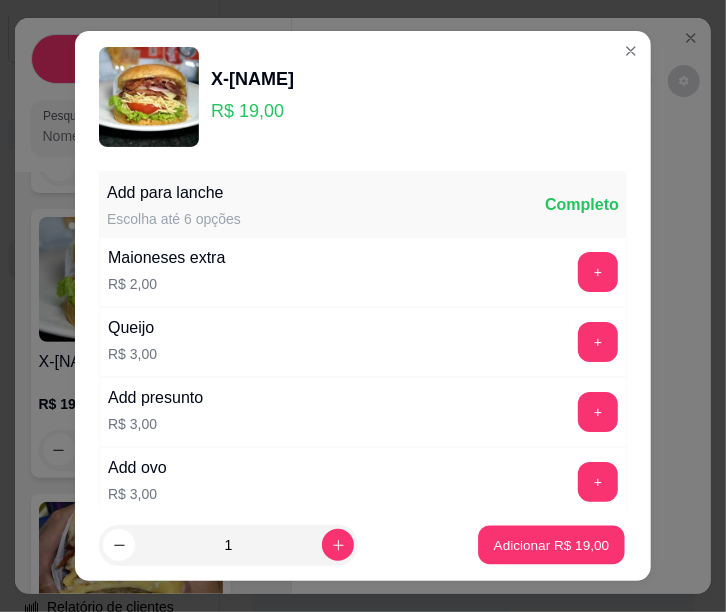 click on "Adicionar   R$ 19,00" at bounding box center [551, 545] 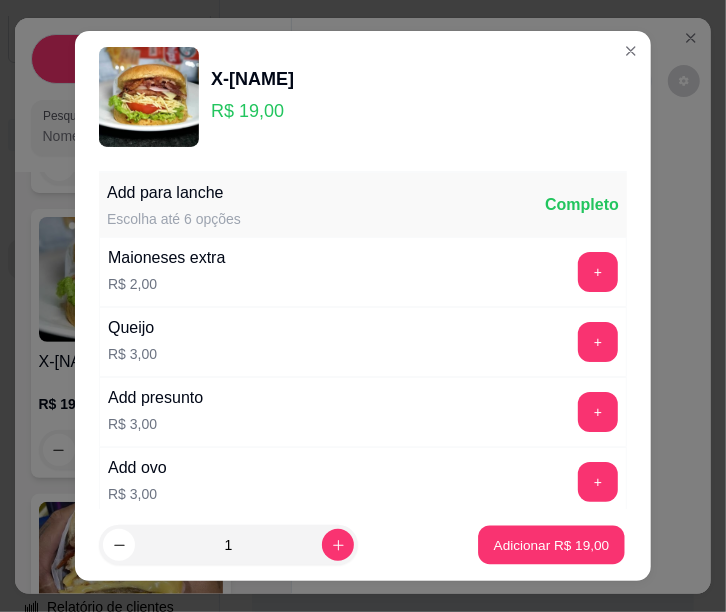 type on "1" 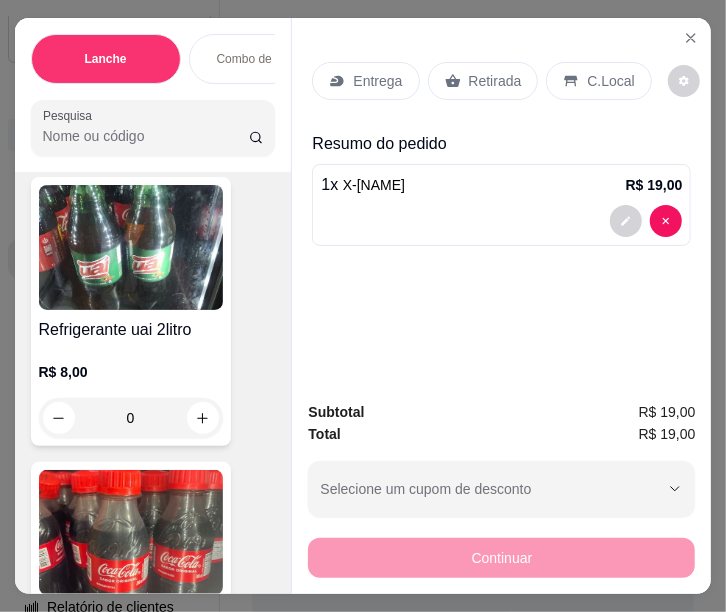 scroll, scrollTop: 11053, scrollLeft: 0, axis: vertical 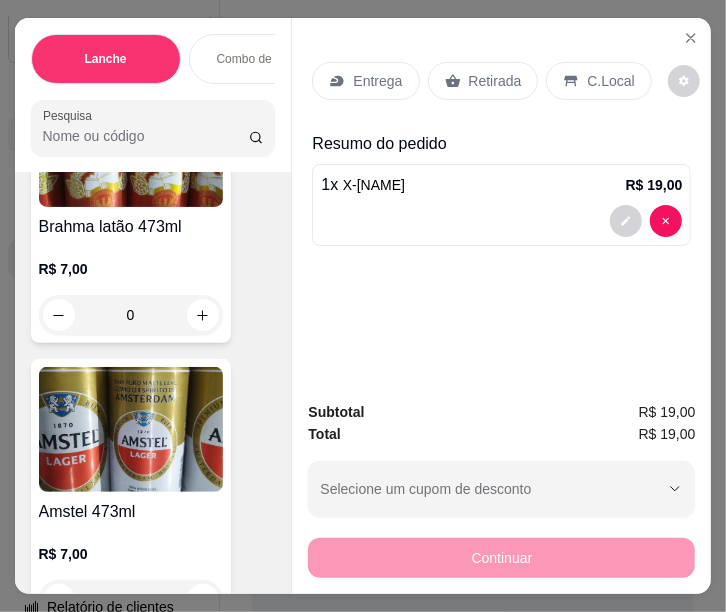 click on "Lanche Combo de lanche Açaí prêmio potes isopor Promoção é potes padrão Bebidas do roma Salada de frutas Refrigerante Cerveja Pesquisa Item avulso Lanche Misto quente R$ 8,90 0 Roma burguer R$ 10,00 0 Sabor de Roma R$ 12,00 0 Coliseu R$ 17,50 0 X-Roma R$ 19,00 0 XX -Roma R$ 24,00 0 XXX-Roma R$ 29,99 0 Combo de lanche Combo casal 2 x-Roma 2 Junim R$ 44,00 R$ 40,00 0 Combo família 3x-Roma 1 guarana 2l R$ 65,00 R$ 60,00 0 Açaí prêmio potes isopor Açai premio 300 ML pote isopor R$ 15,00 0 Açai premio 500ml pote isopor R$ 18,00 0 Açai premio 700 ml R$ 22,00 0 Açai de 1 litro prêmio pote de isopor R$ 37,00 0 Açai de 945ml prêmio bem recheado R$ 32,00 0 Barca premio de 1 litro R$ 35,00 0 Caixa de pizza P serve até 4 pessoas R$ 59,99 0 Caixa de pizza M serve 5 pessoas R$ 69,99 0 Caixa de pizza G serve até 7 pessoas R$ 100,00 0 Marmita de açai 800 ml R$ 25,00 0 roleta G R$ 40,00 0 R$ 25,00 0 R$ 29,99 0" at bounding box center (363, 306) 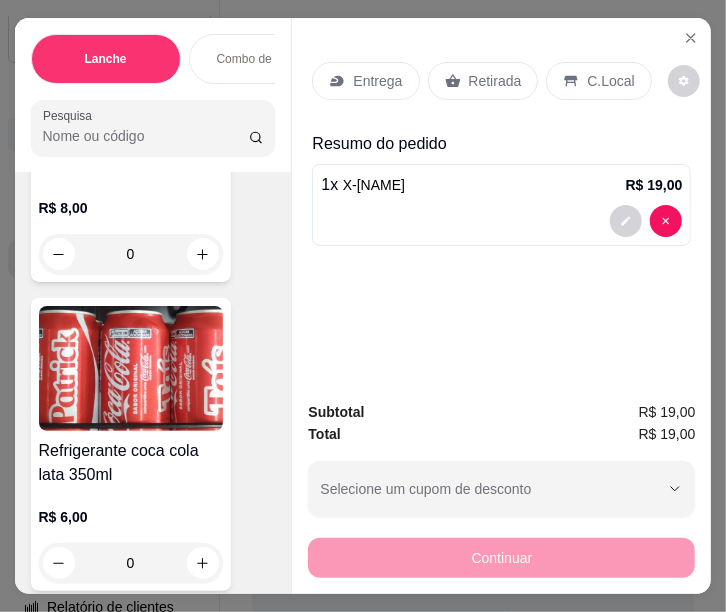 scroll, scrollTop: 9596, scrollLeft: 0, axis: vertical 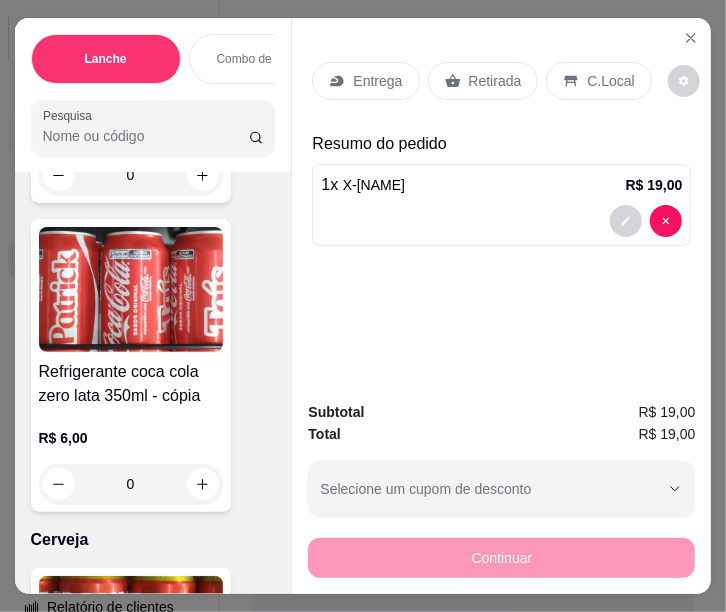 type on "1" 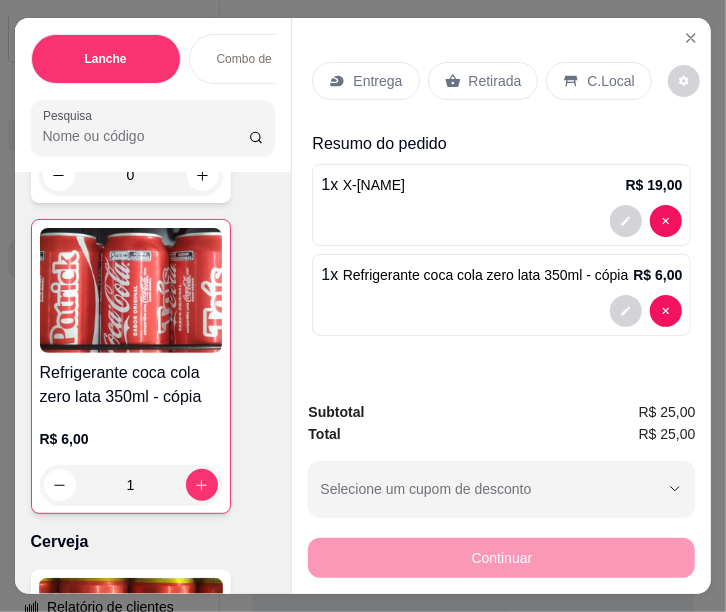 scroll, scrollTop: 10560, scrollLeft: 0, axis: vertical 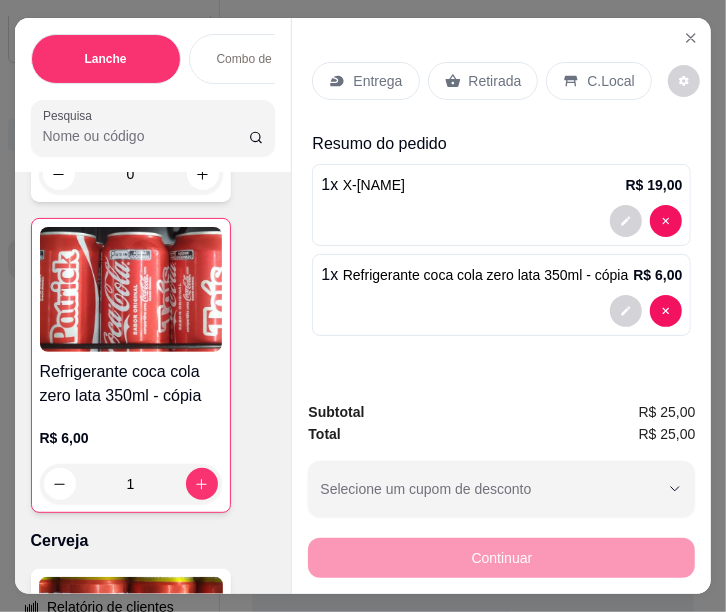 click 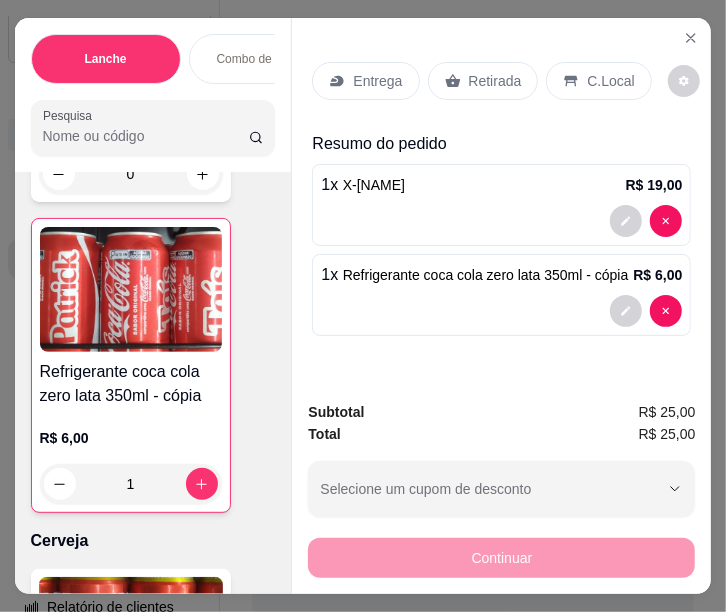 click on "Entrega" at bounding box center [377, 81] 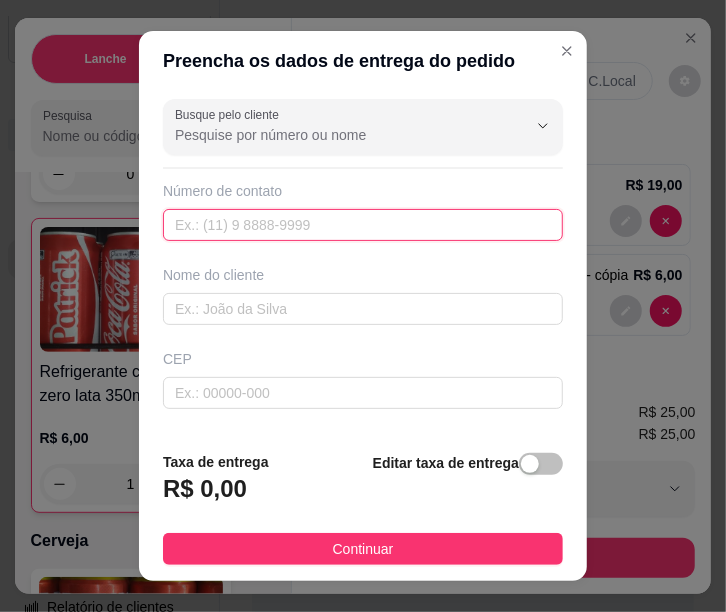paste on "557 38158-0256" 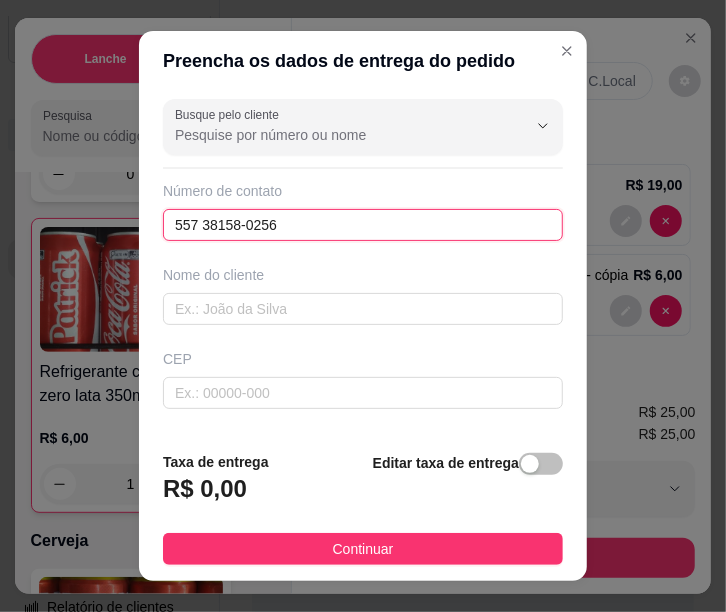 click on "557 38158-0256" at bounding box center [363, 225] 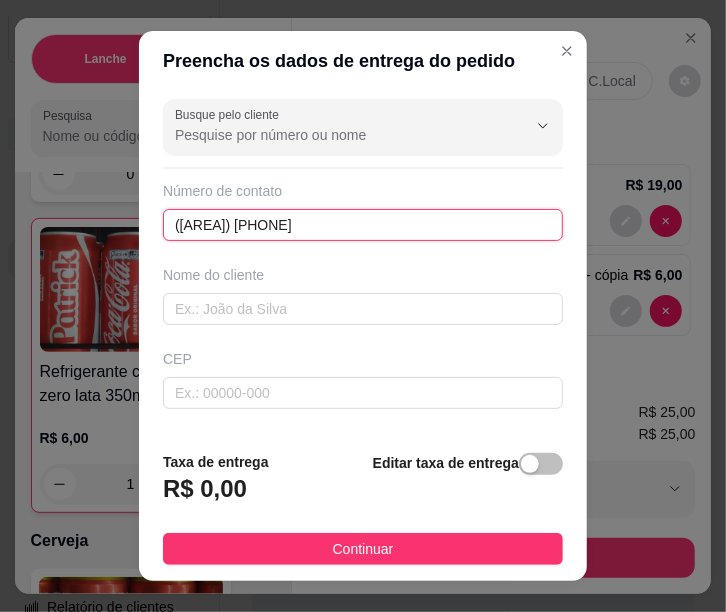 click on "([AREA]) [PHONE]" at bounding box center [363, 225] 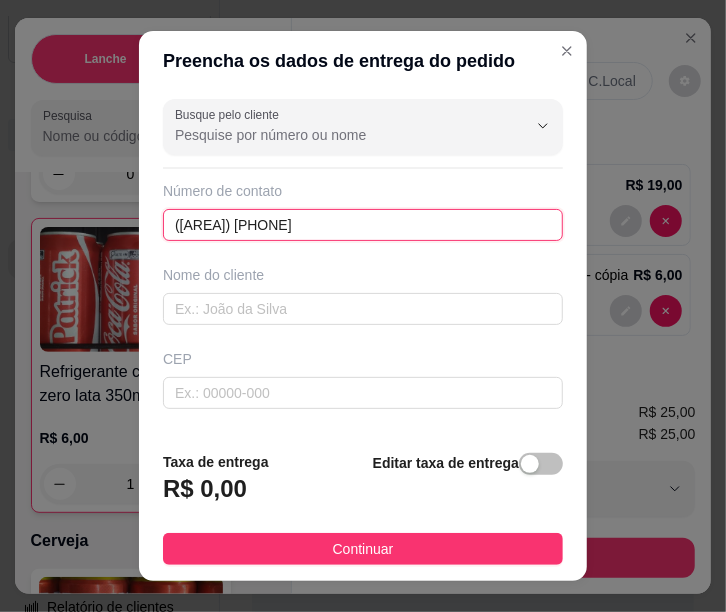 click on "([AREA]) [PHONE]" at bounding box center (363, 225) 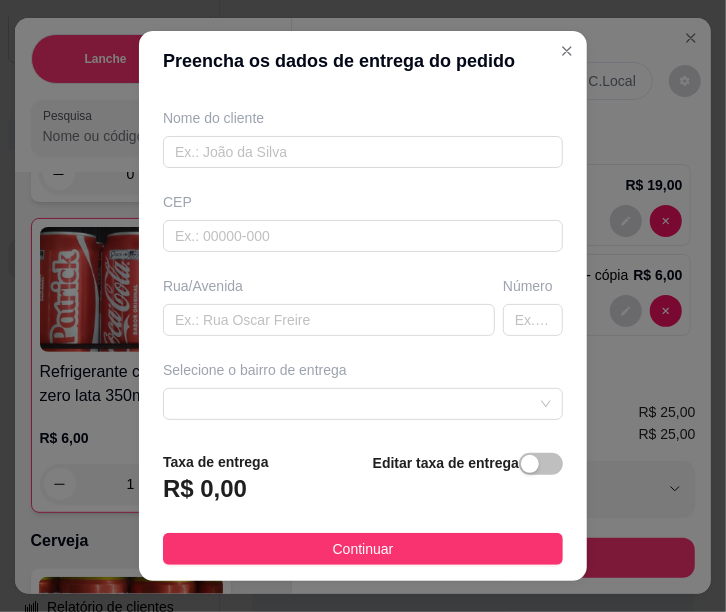 scroll, scrollTop: 164, scrollLeft: 0, axis: vertical 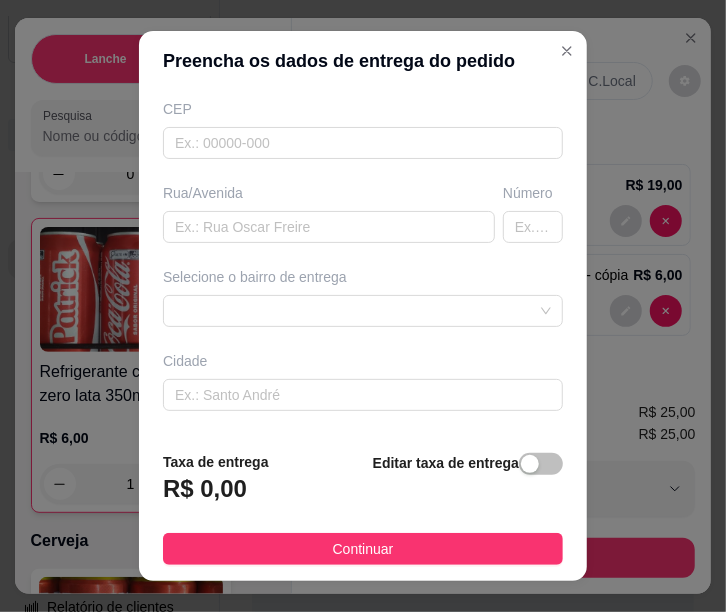 click at bounding box center [363, 311] 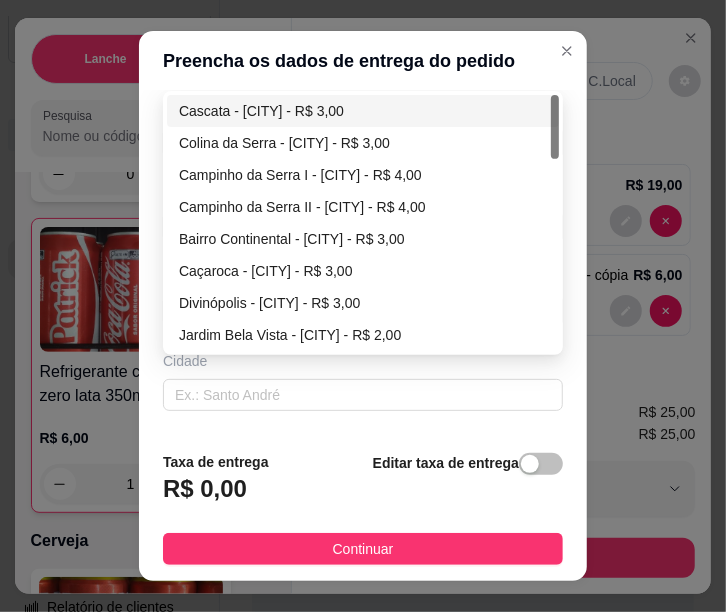 scroll, scrollTop: 0, scrollLeft: 0, axis: both 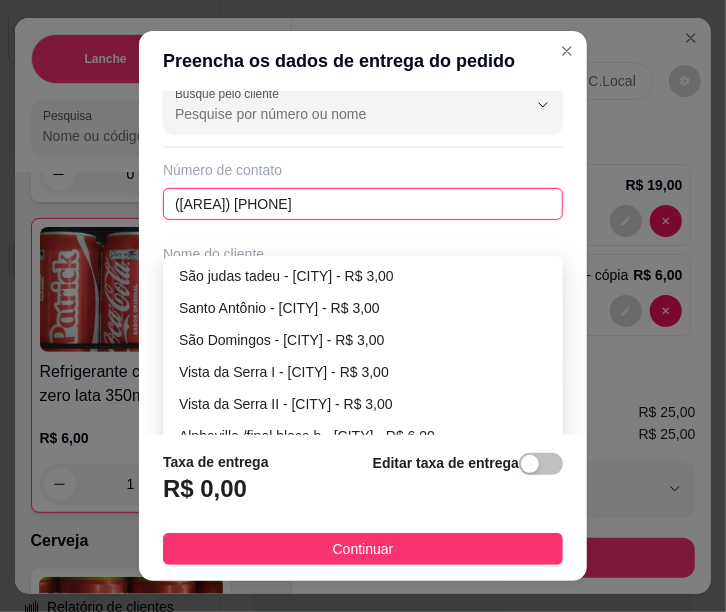 click on "Vista da Serra I - [CITY] - R$ 3,00" at bounding box center [363, 372] 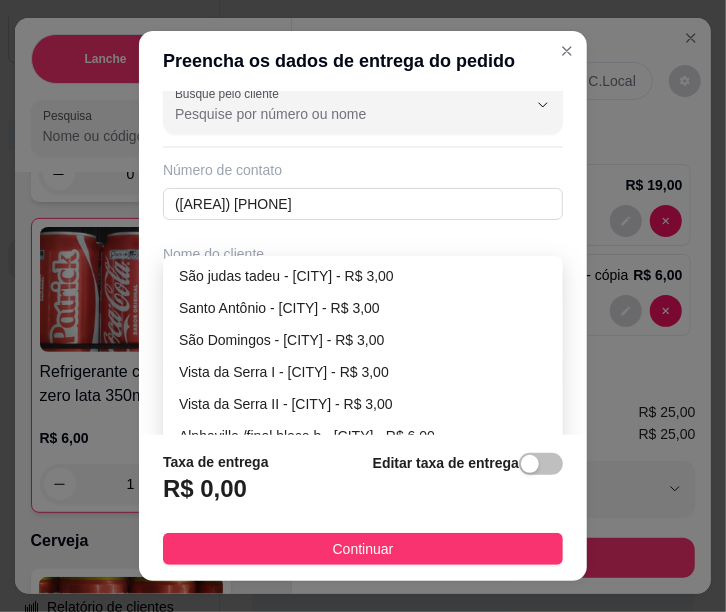 type on "Serra" 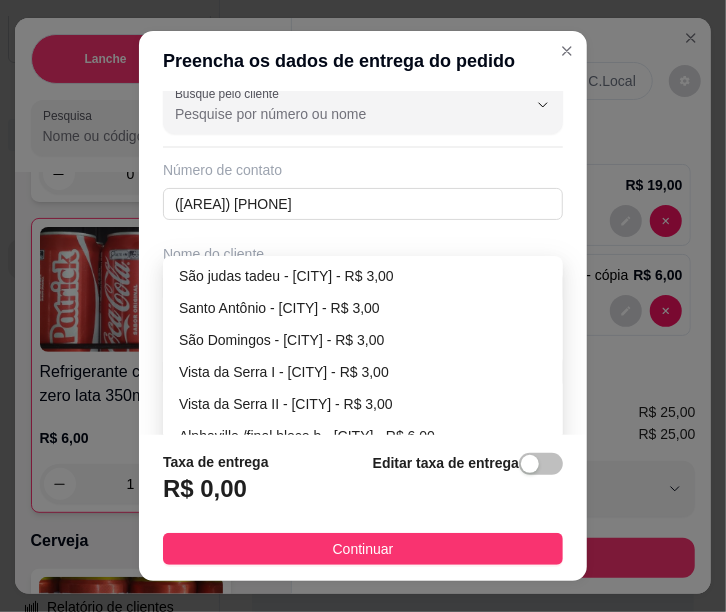 scroll, scrollTop: 293, scrollLeft: 0, axis: vertical 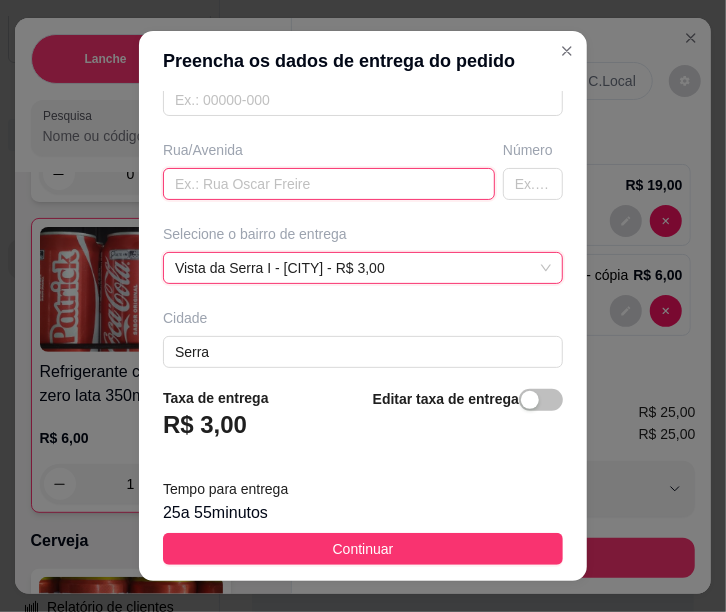 click at bounding box center [329, 184] 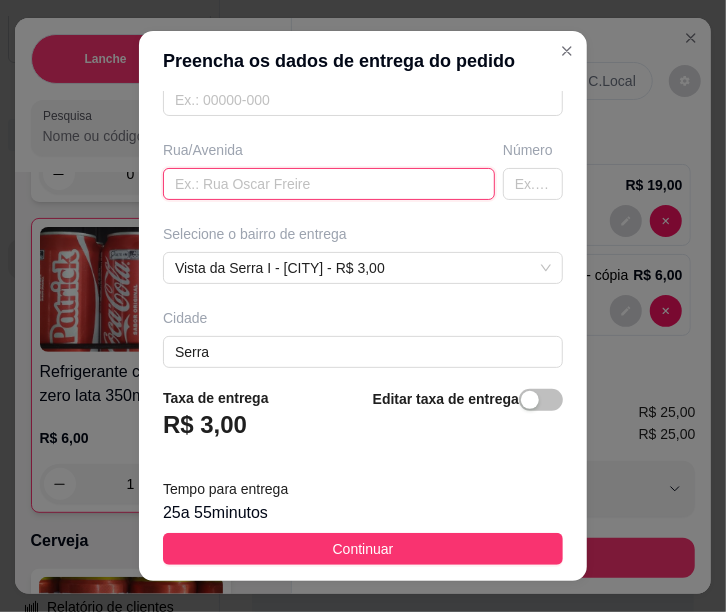 click at bounding box center (329, 184) 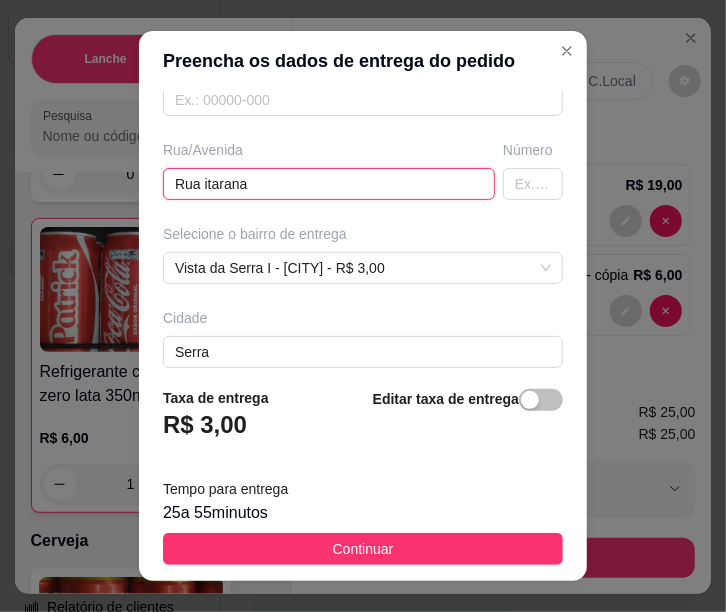 type on "Rua itarana" 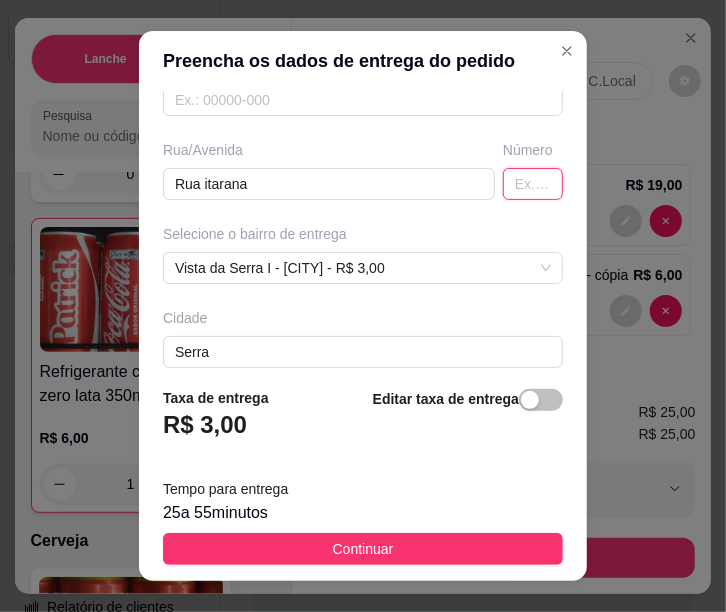 click at bounding box center (533, 184) 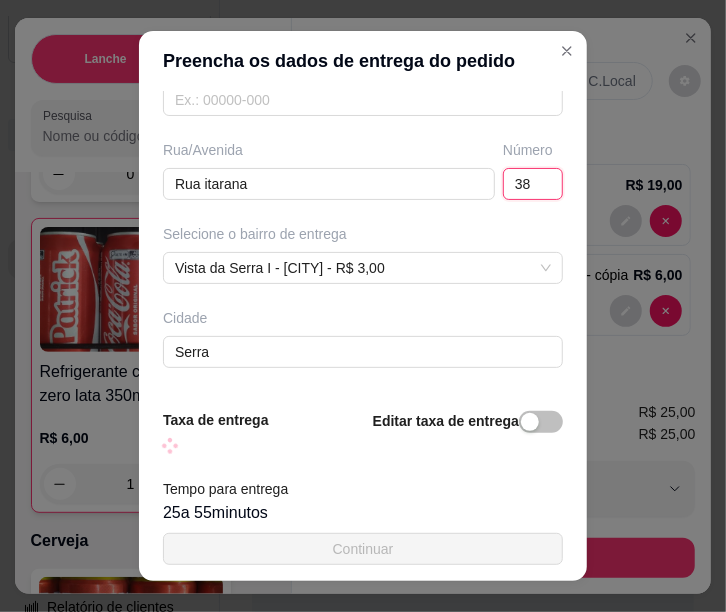 type on "38A" 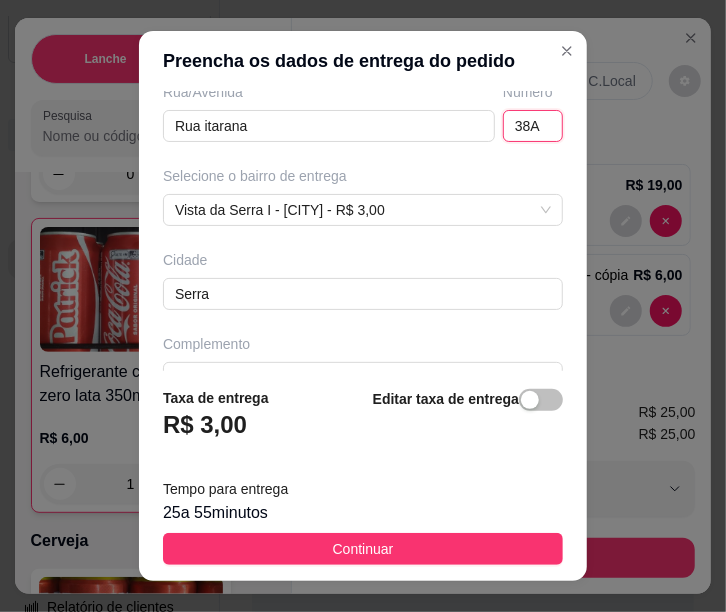 scroll, scrollTop: 387, scrollLeft: 0, axis: vertical 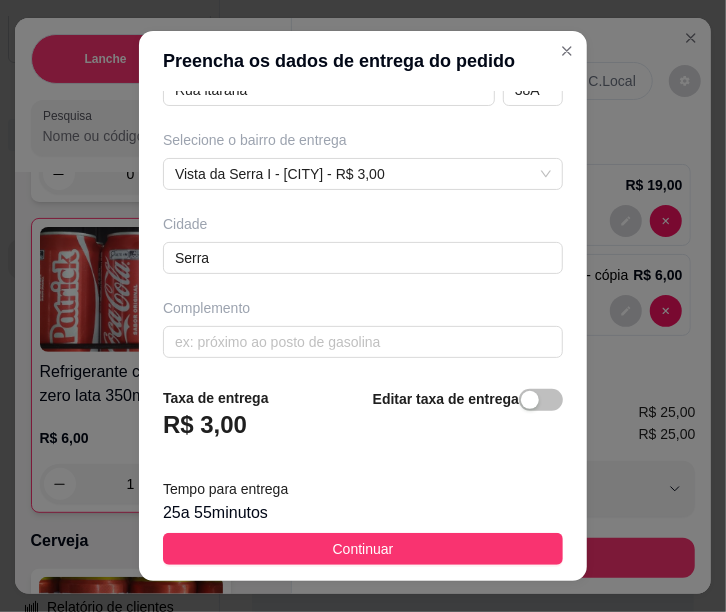 click on "Continuar" at bounding box center [363, 549] 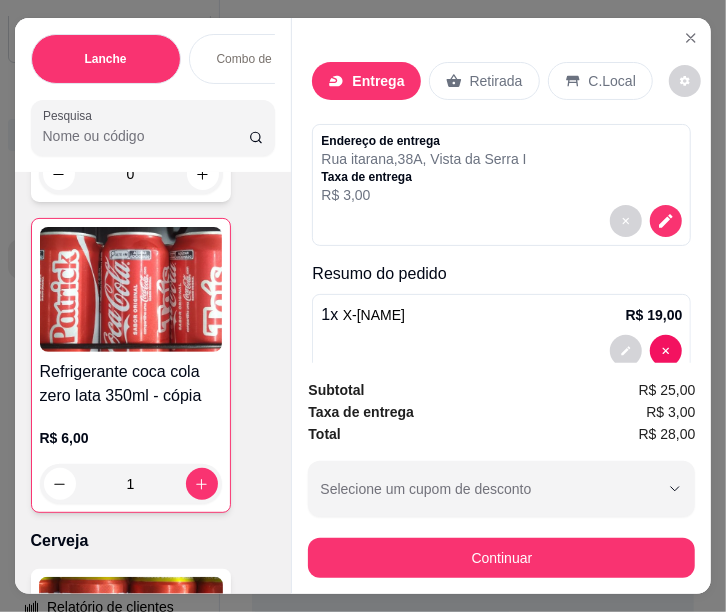 click on "Finalizar o pedido sem registrar pagamento Finalizar" at bounding box center [362, 526] 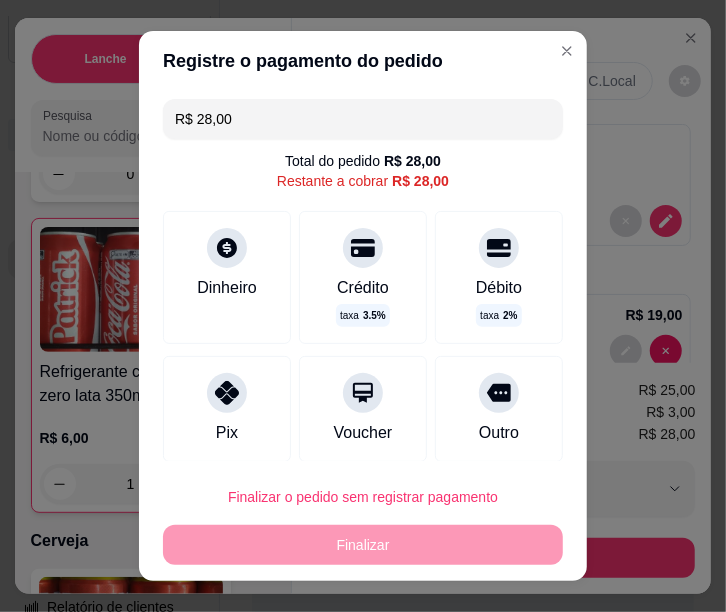 click on "Pix" at bounding box center (227, 409) 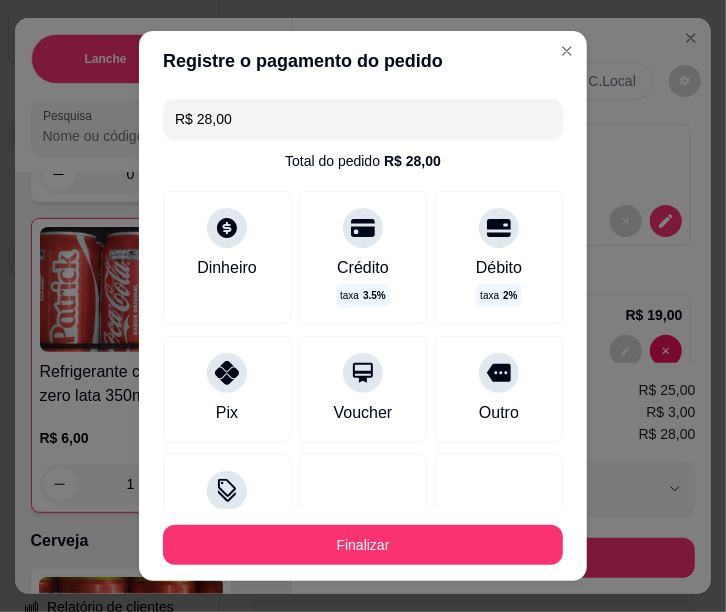 type on "R$ 0,00" 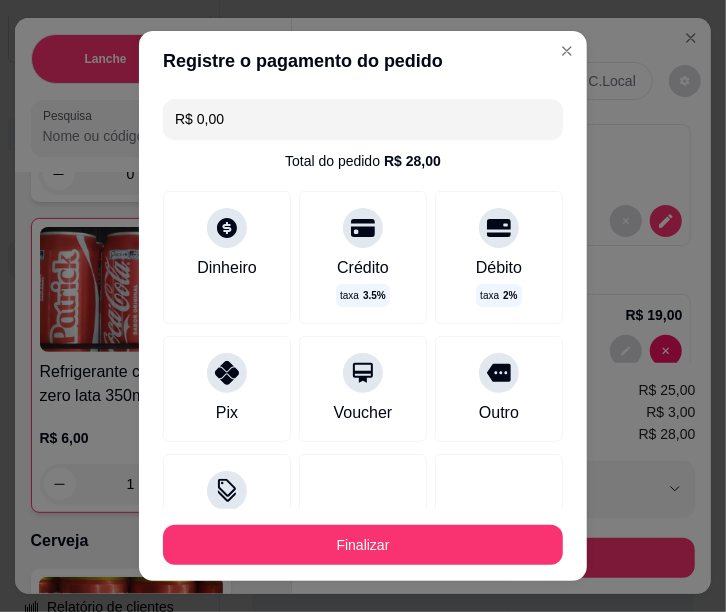 click on "Finalizar" at bounding box center [363, 545] 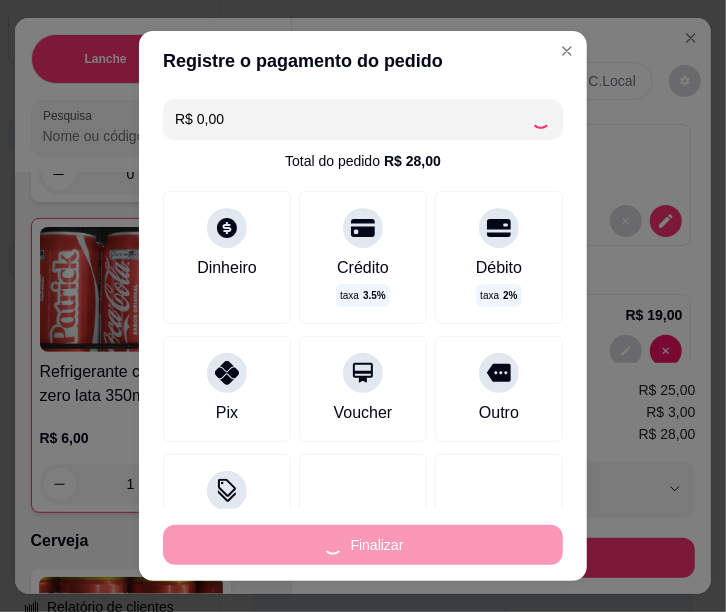 type on "0" 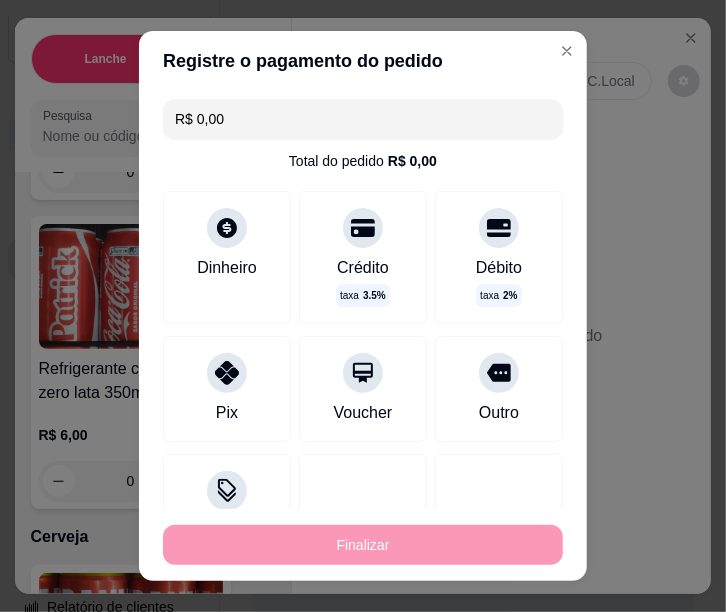 type on "-R$ 28,00" 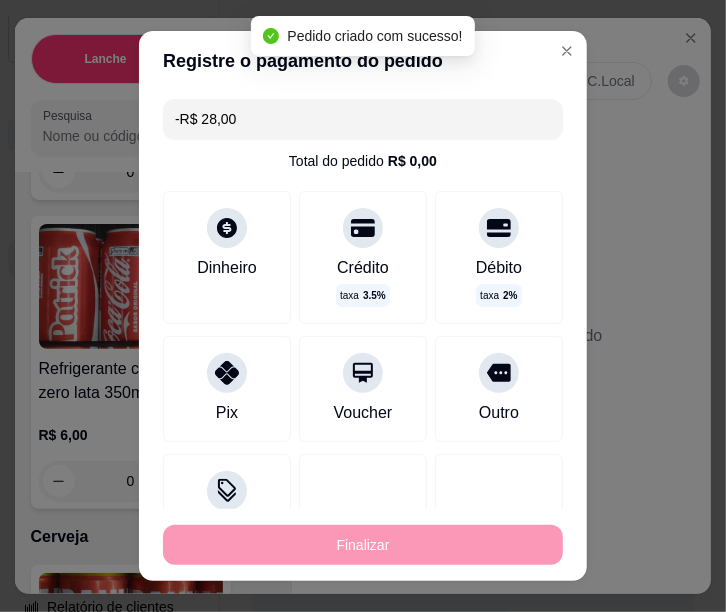 scroll, scrollTop: 10558, scrollLeft: 0, axis: vertical 